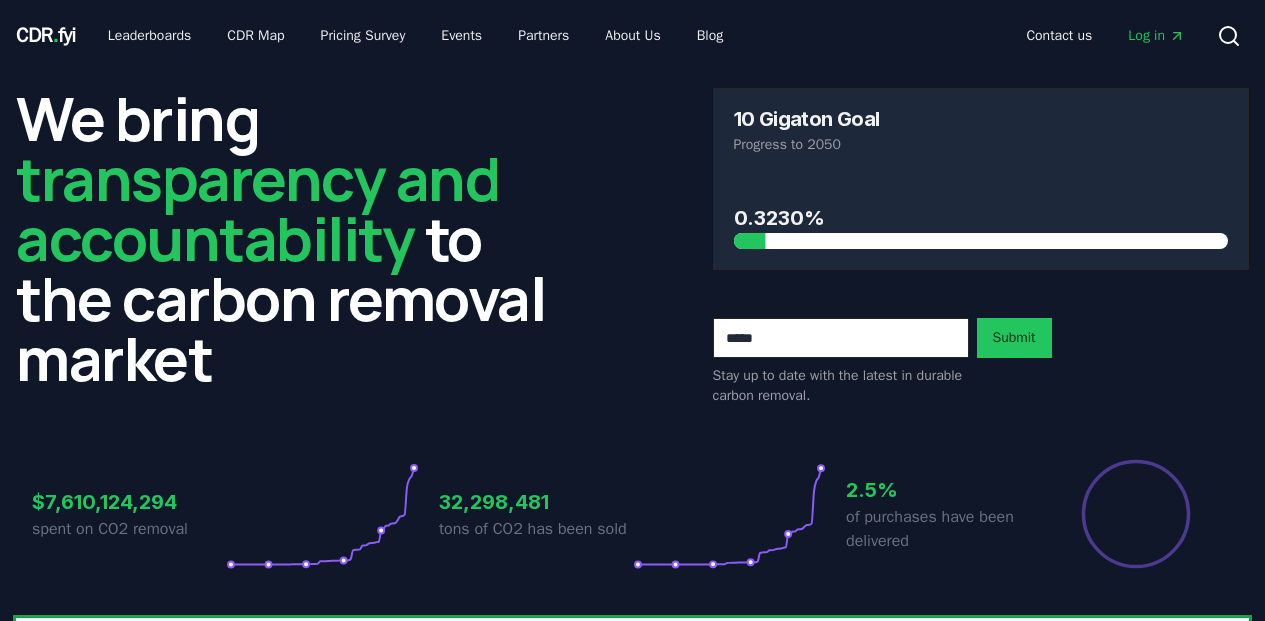 scroll, scrollTop: 0, scrollLeft: 0, axis: both 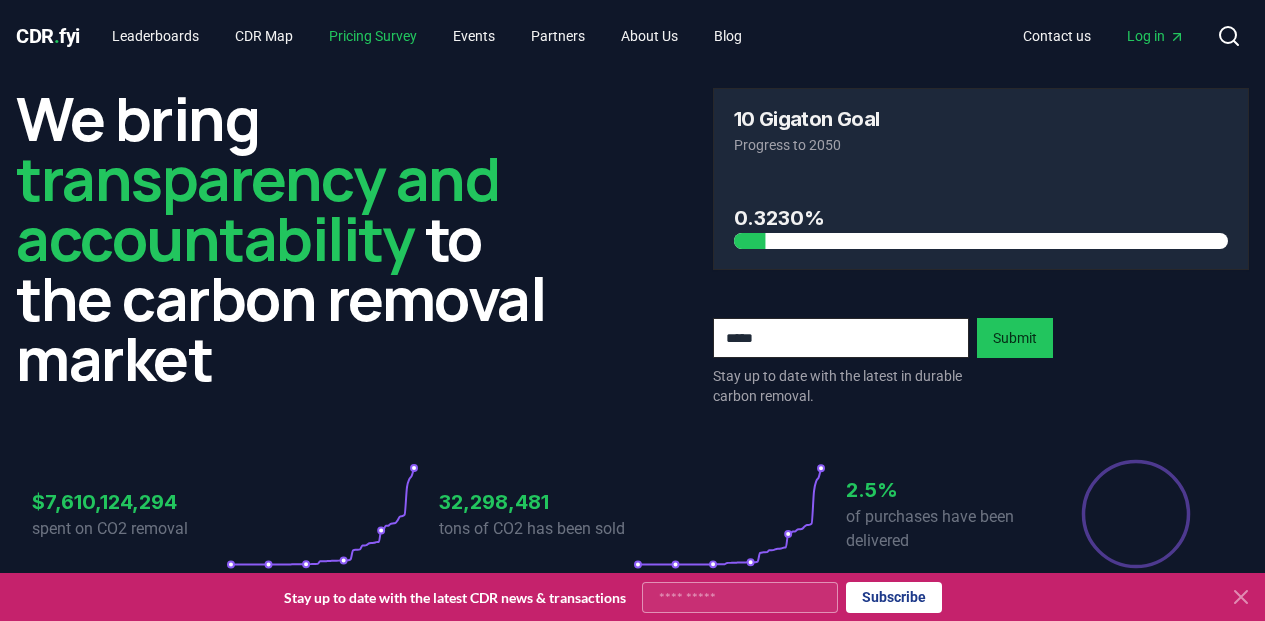 click on "Pricing Survey" at bounding box center [373, 36] 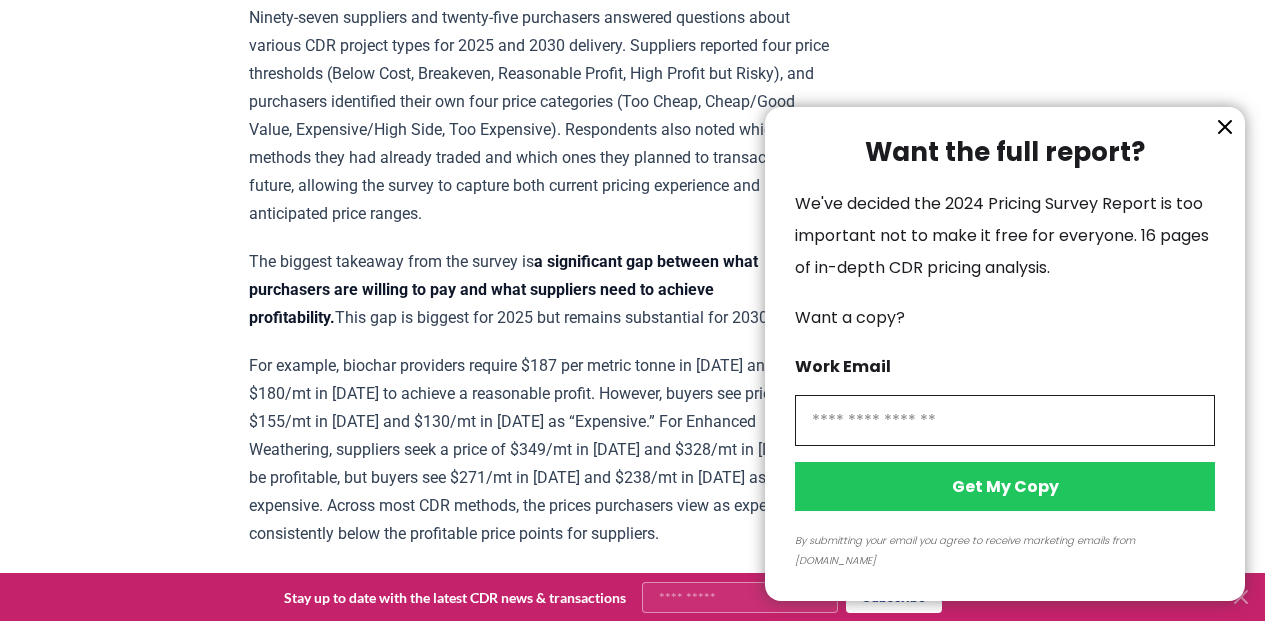 scroll, scrollTop: 924, scrollLeft: 0, axis: vertical 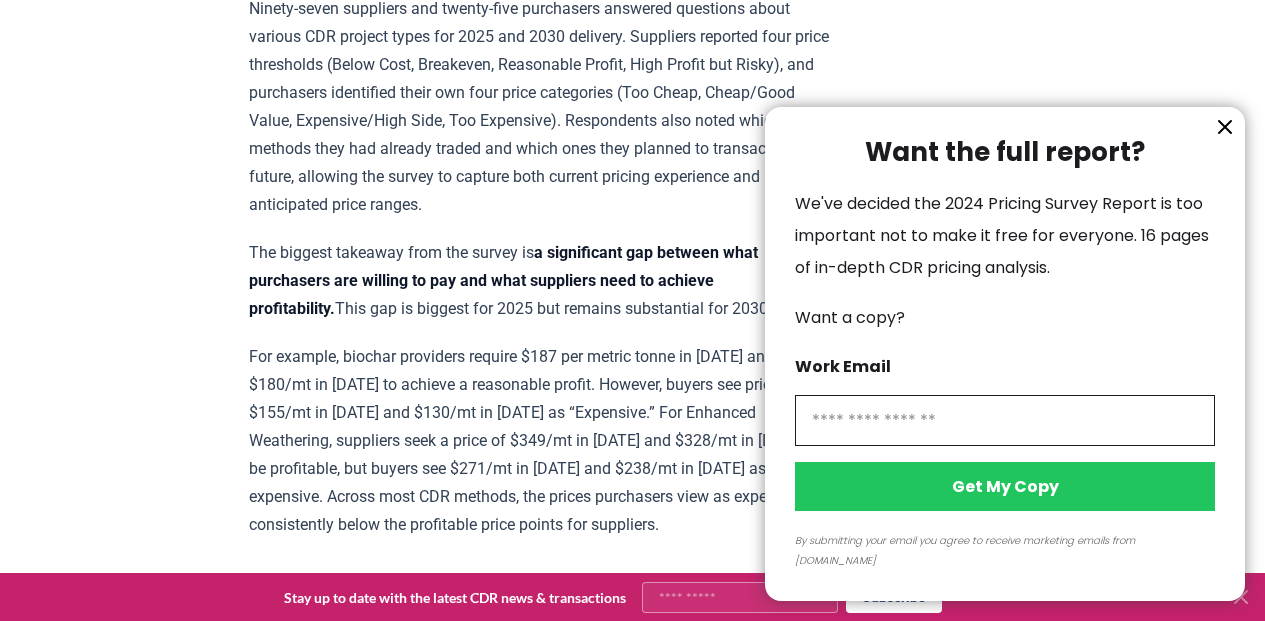 click 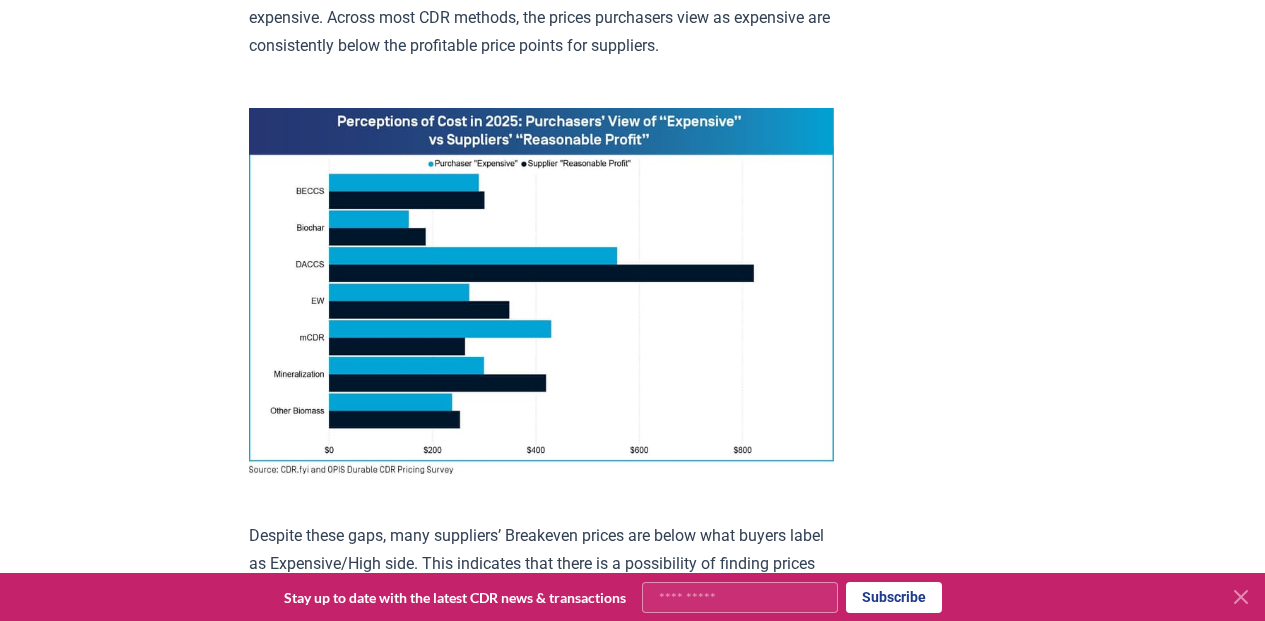 scroll, scrollTop: 1399, scrollLeft: 0, axis: vertical 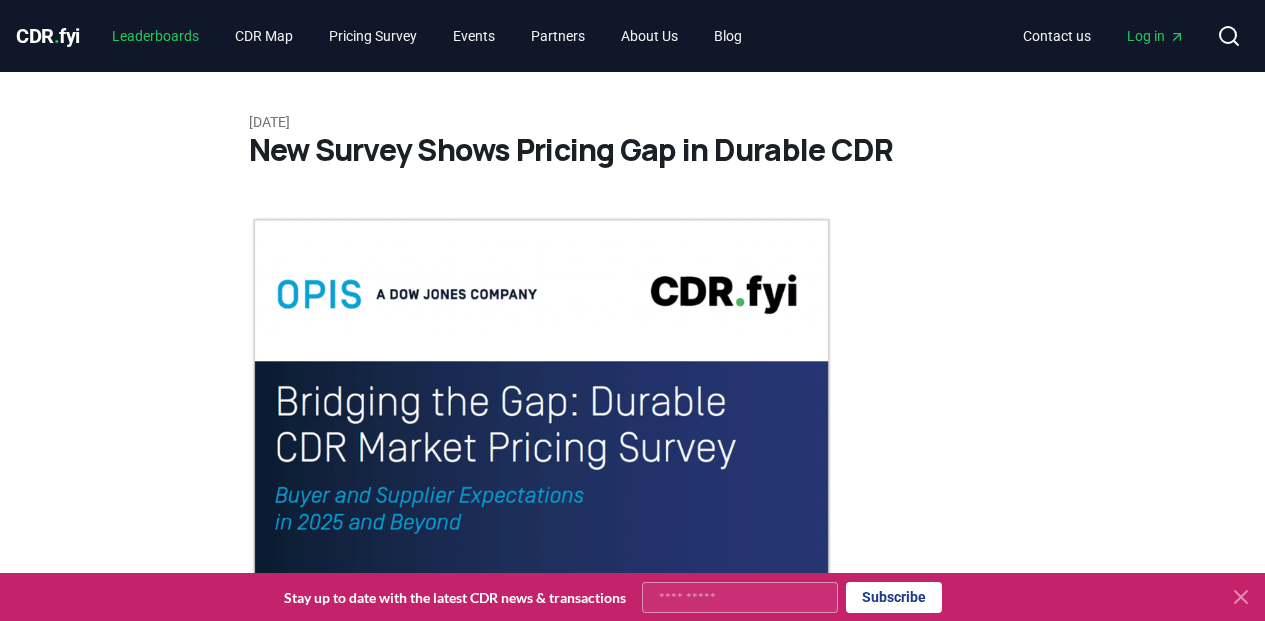 click on "Leaderboards" at bounding box center [155, 36] 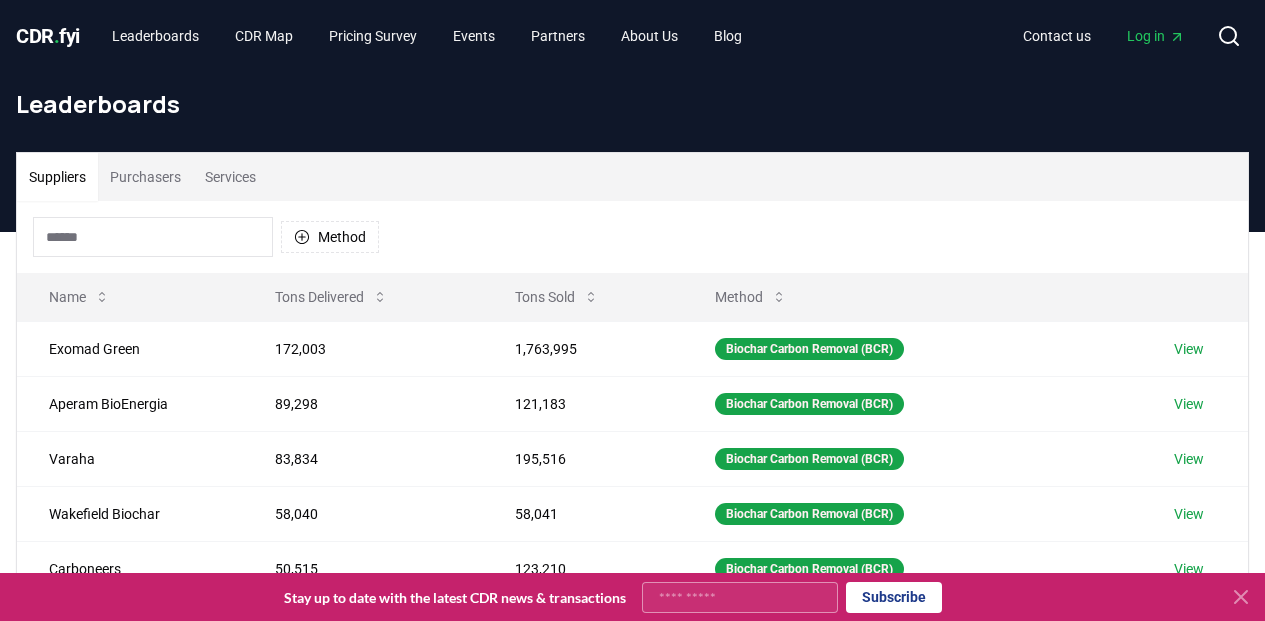 click on "Purchasers" at bounding box center [145, 177] 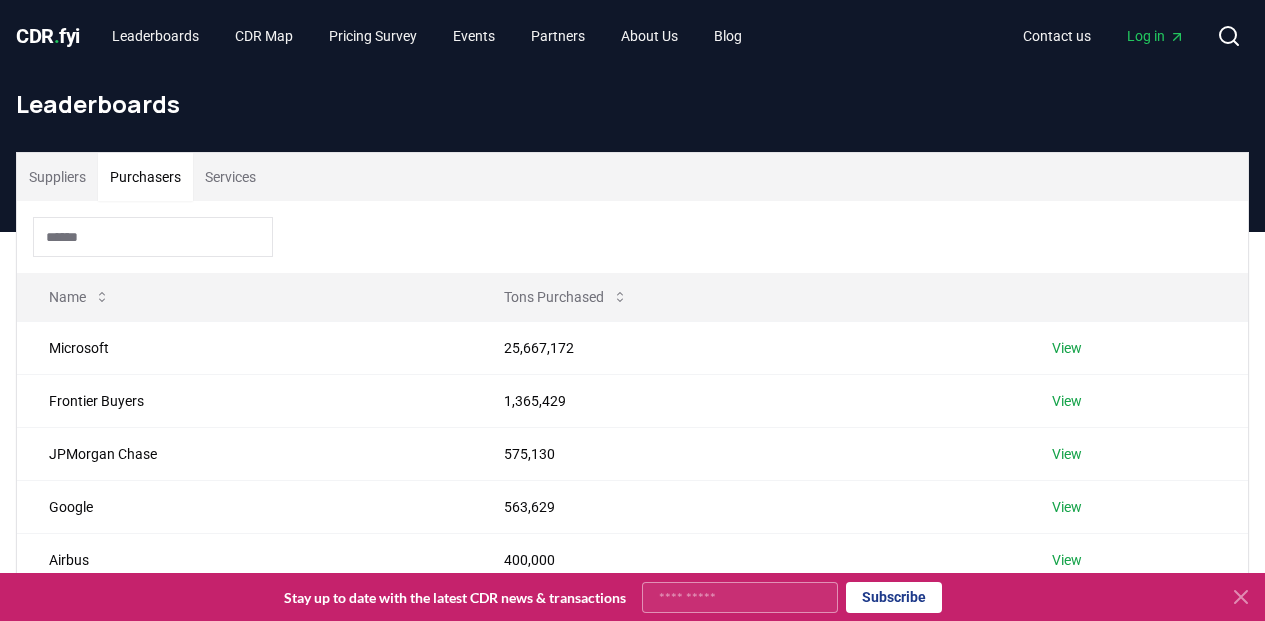 click on "Services" at bounding box center [230, 177] 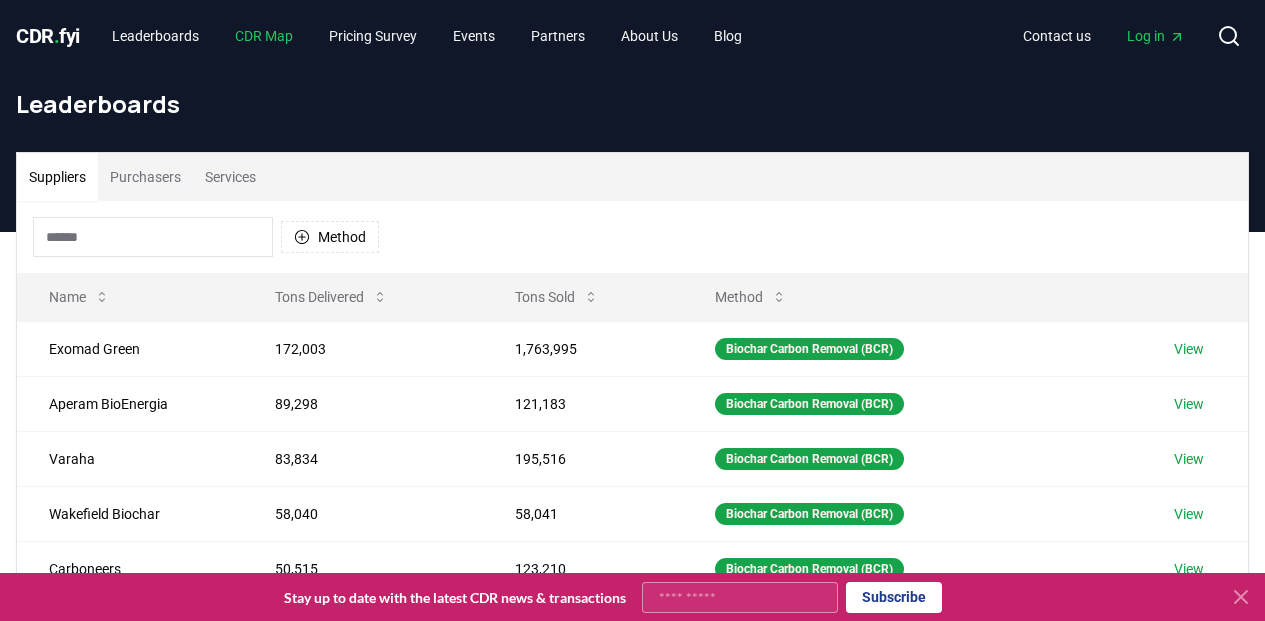 click on "CDR Map" at bounding box center (264, 36) 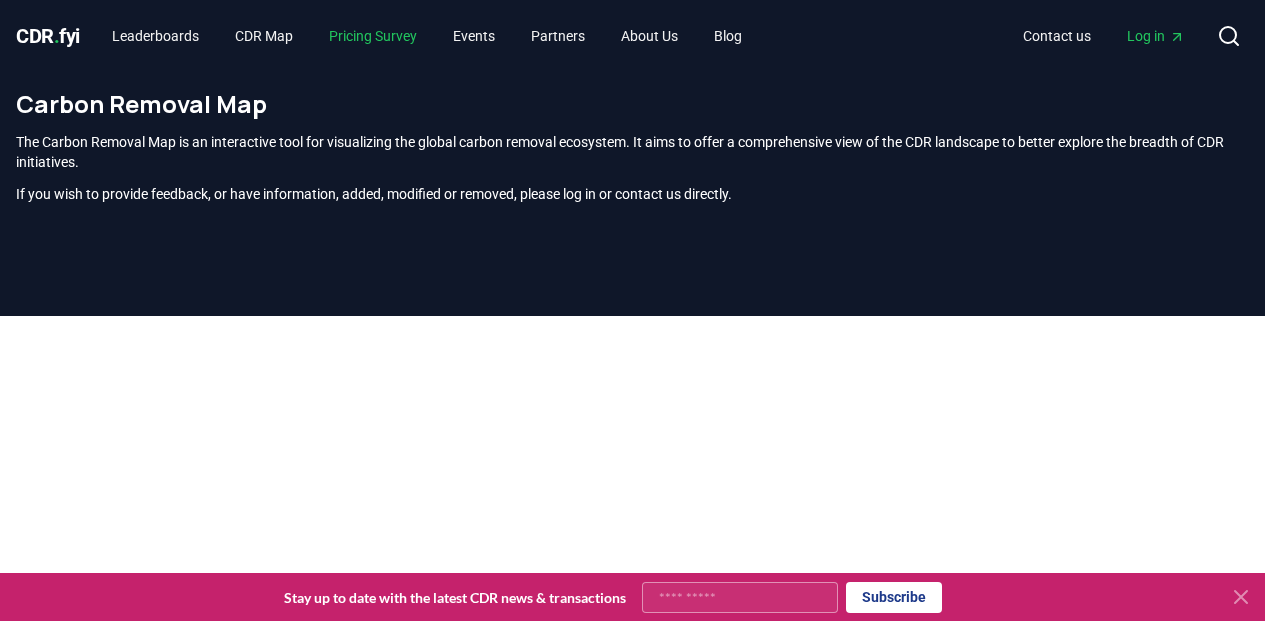 click on "Pricing Survey" at bounding box center (373, 36) 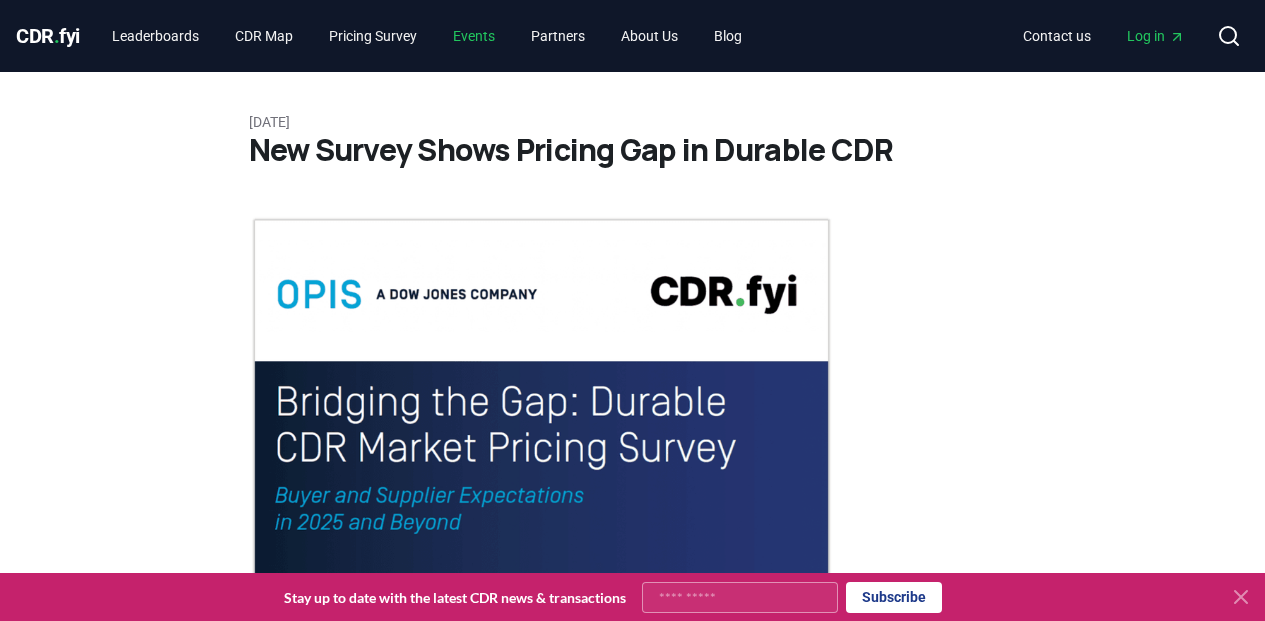 click on "Events" at bounding box center [474, 36] 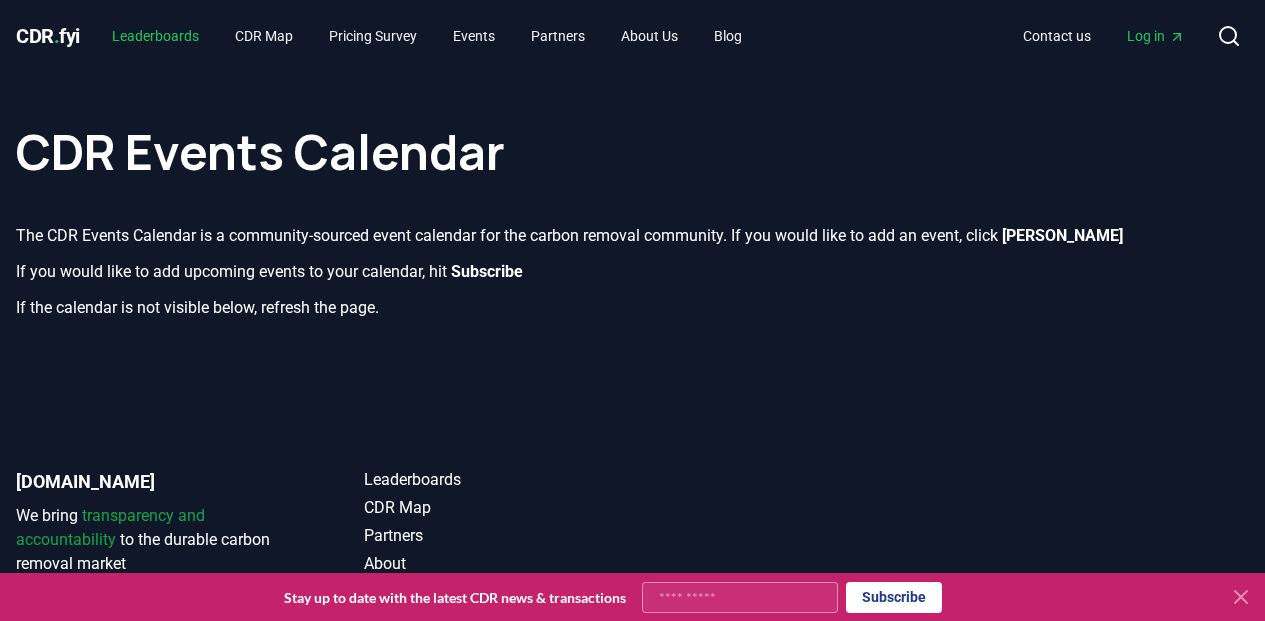 click on "Leaderboards" at bounding box center [155, 36] 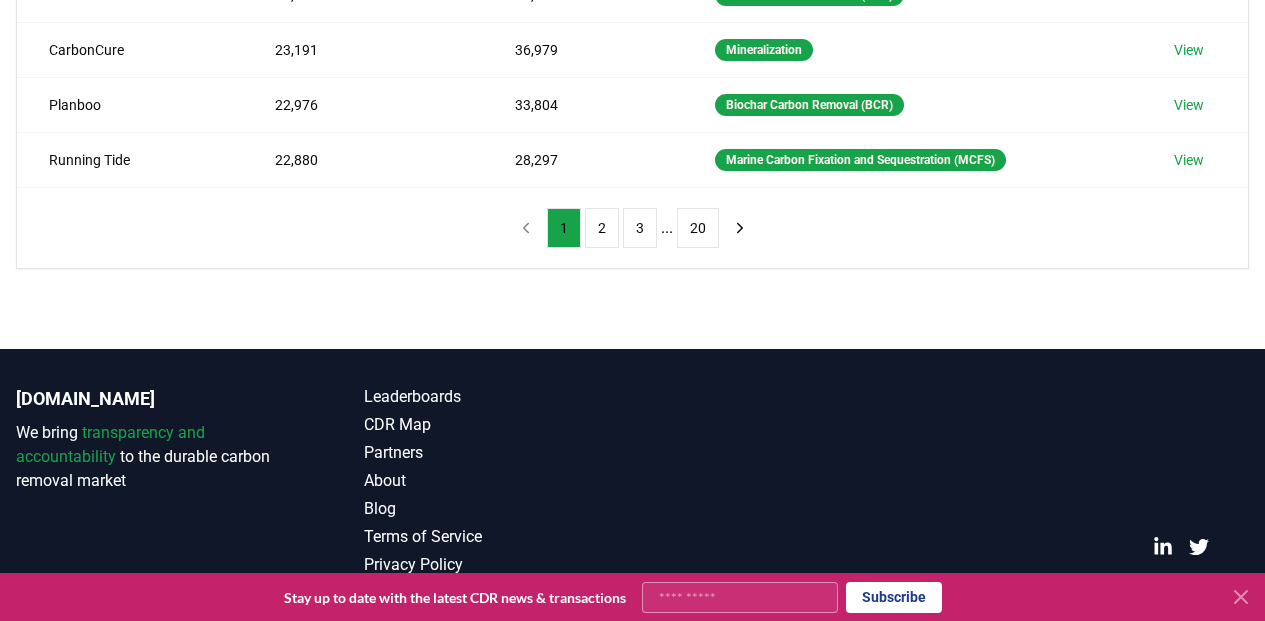 scroll, scrollTop: 0, scrollLeft: 0, axis: both 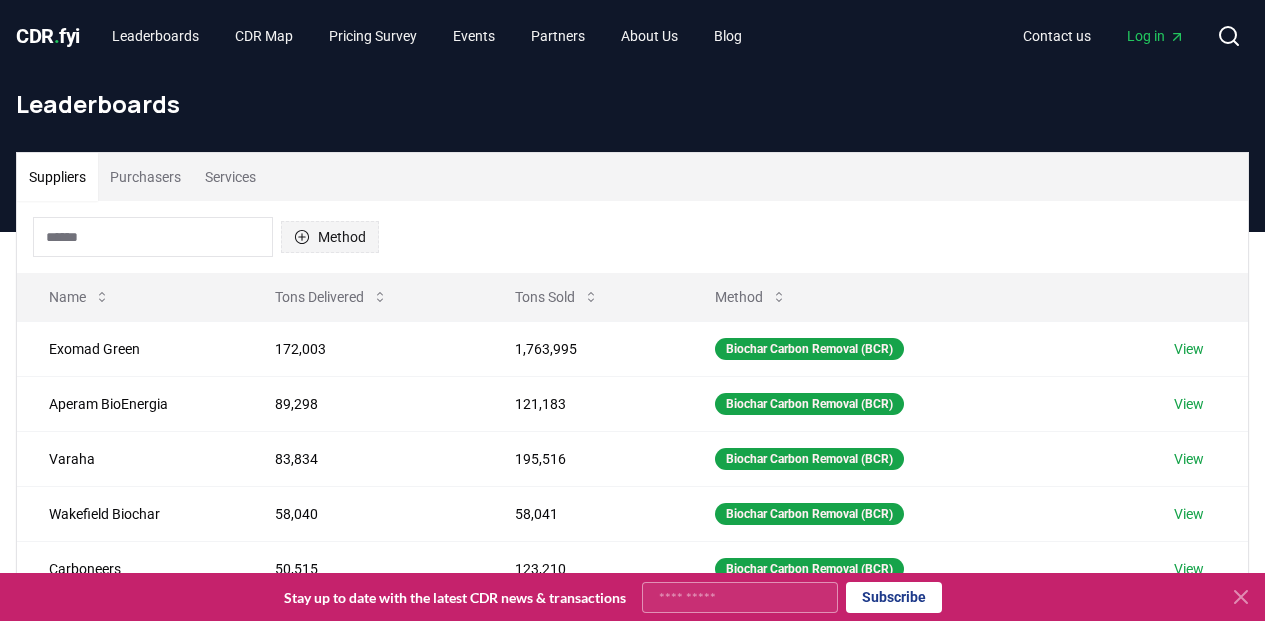 click on "Method" at bounding box center [330, 237] 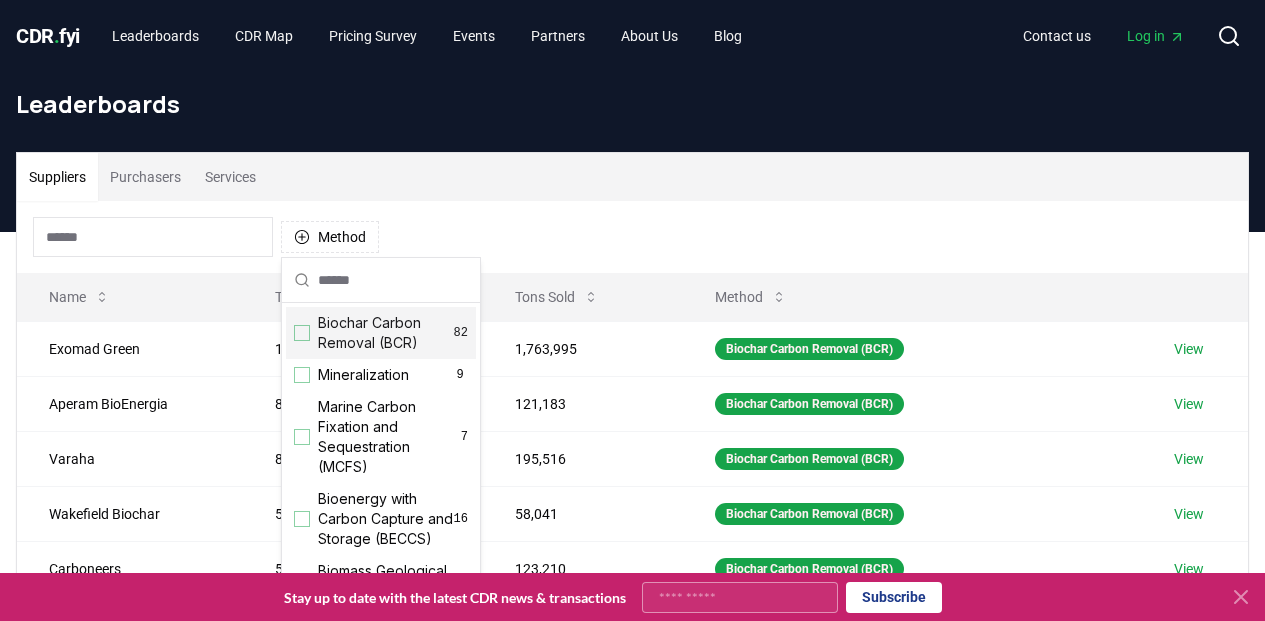 click at bounding box center (302, 333) 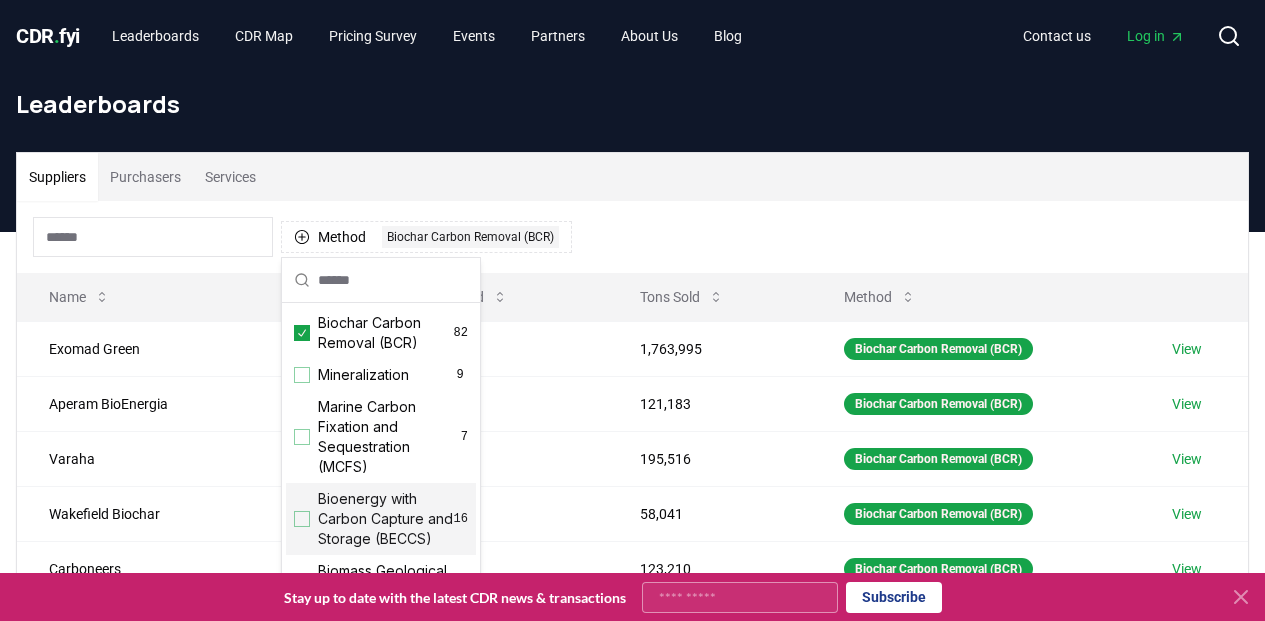 click at bounding box center [302, 519] 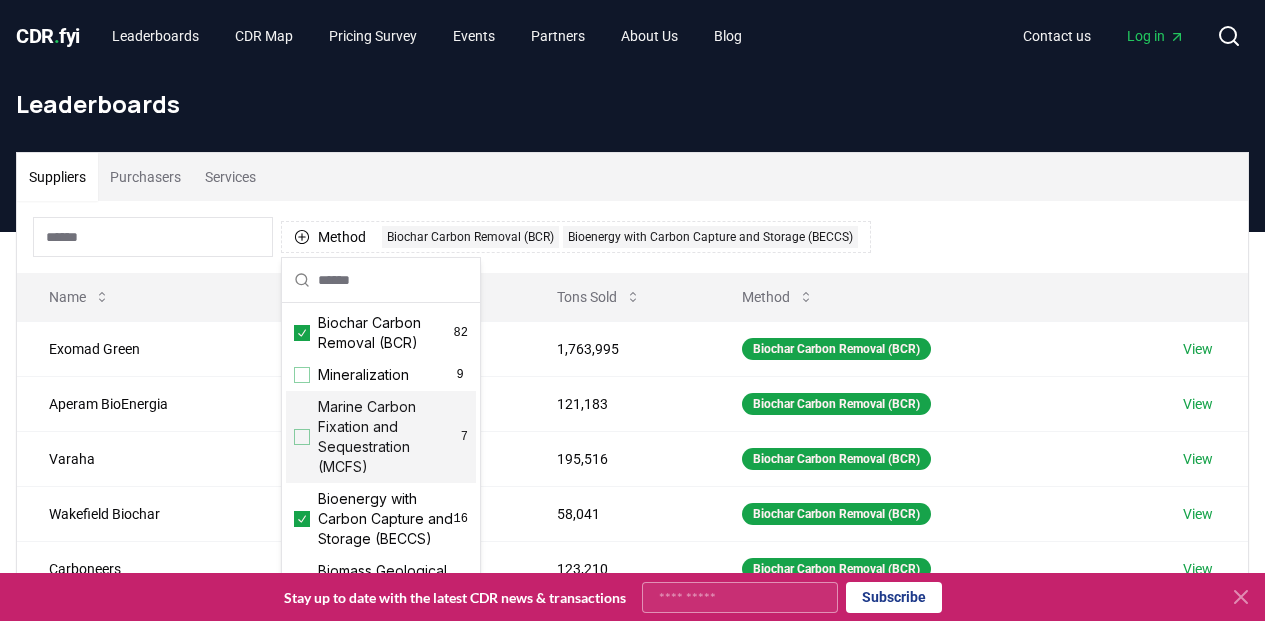 click on "Suppliers Purchasers Services" at bounding box center (632, 177) 